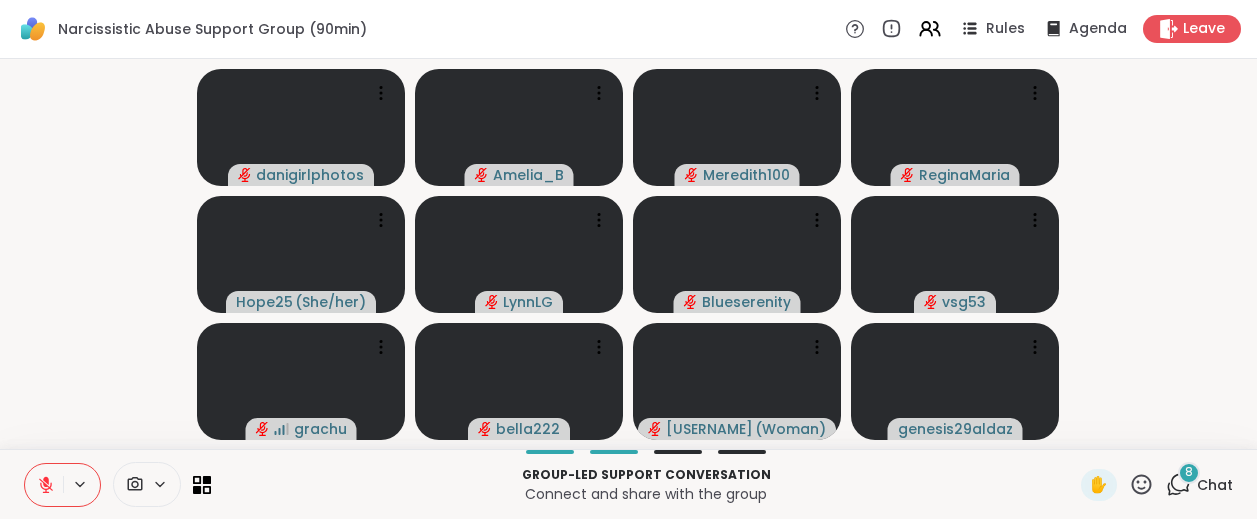 scroll, scrollTop: 0, scrollLeft: 0, axis: both 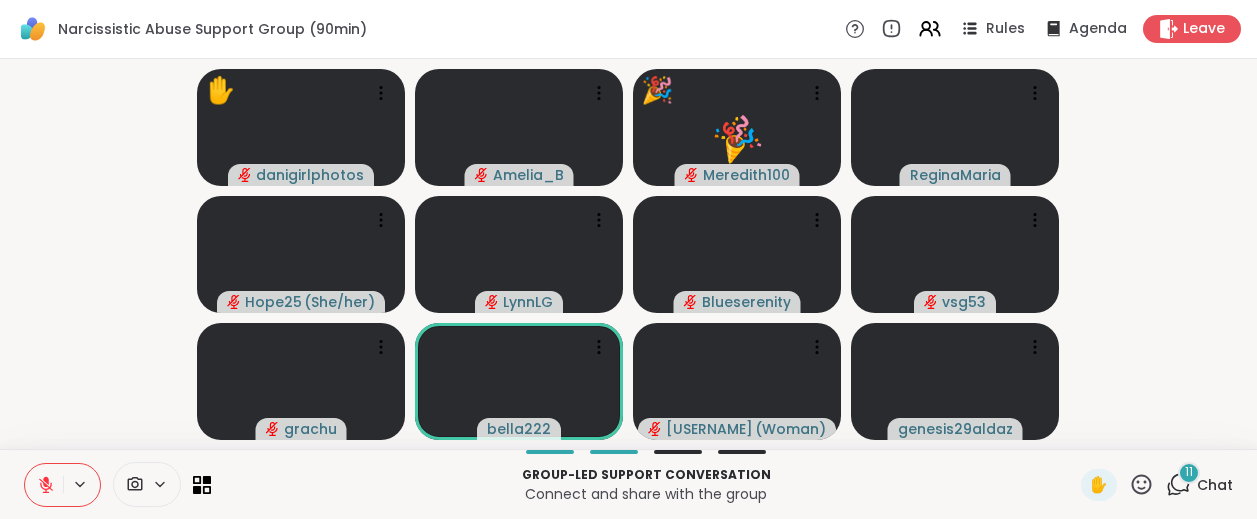click 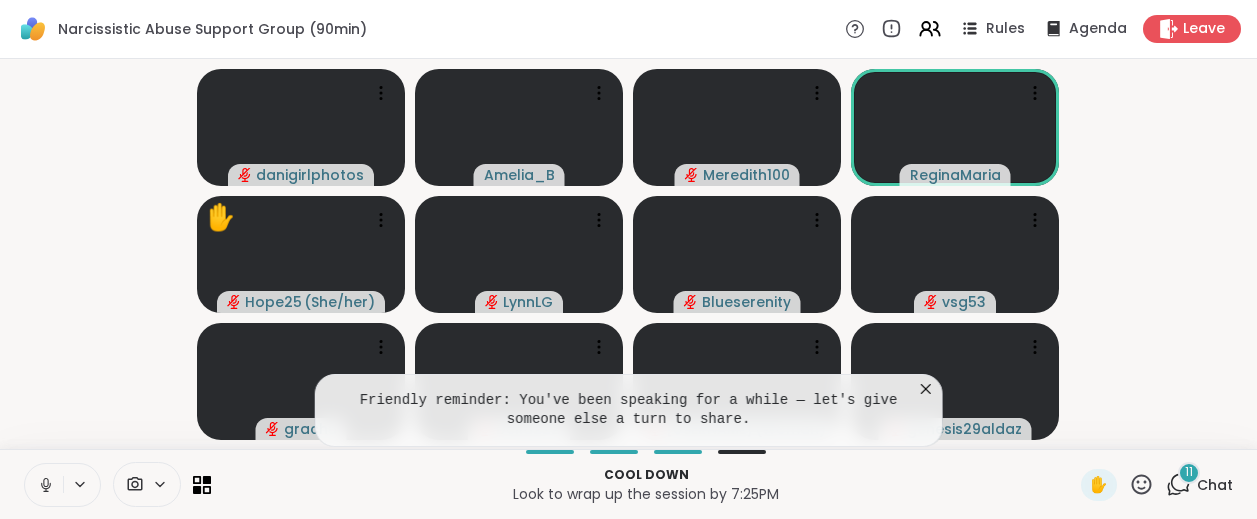 click 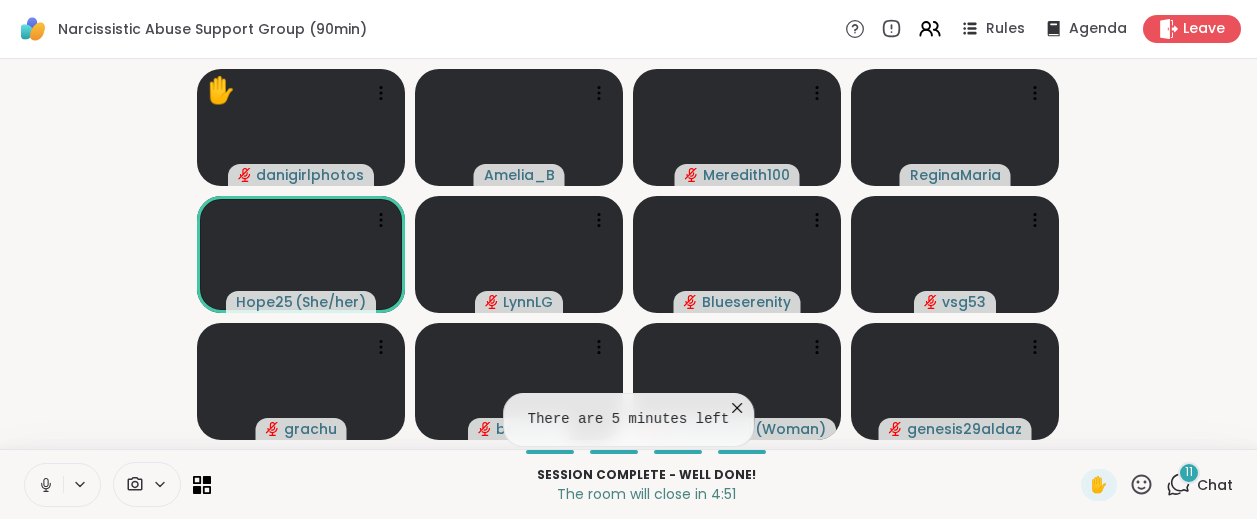 click 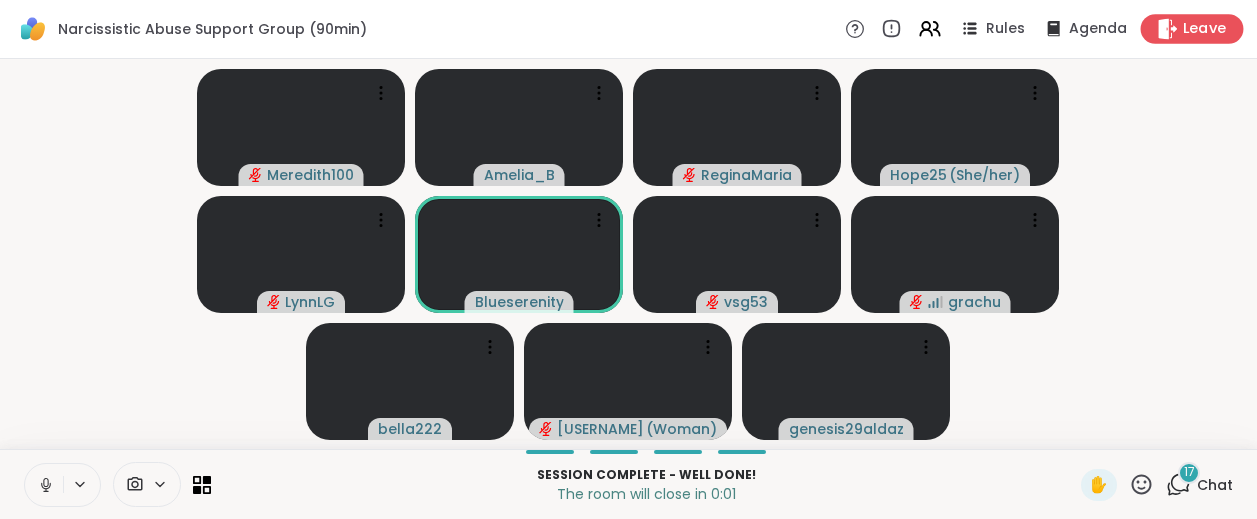 click on "Leave" at bounding box center [1205, 29] 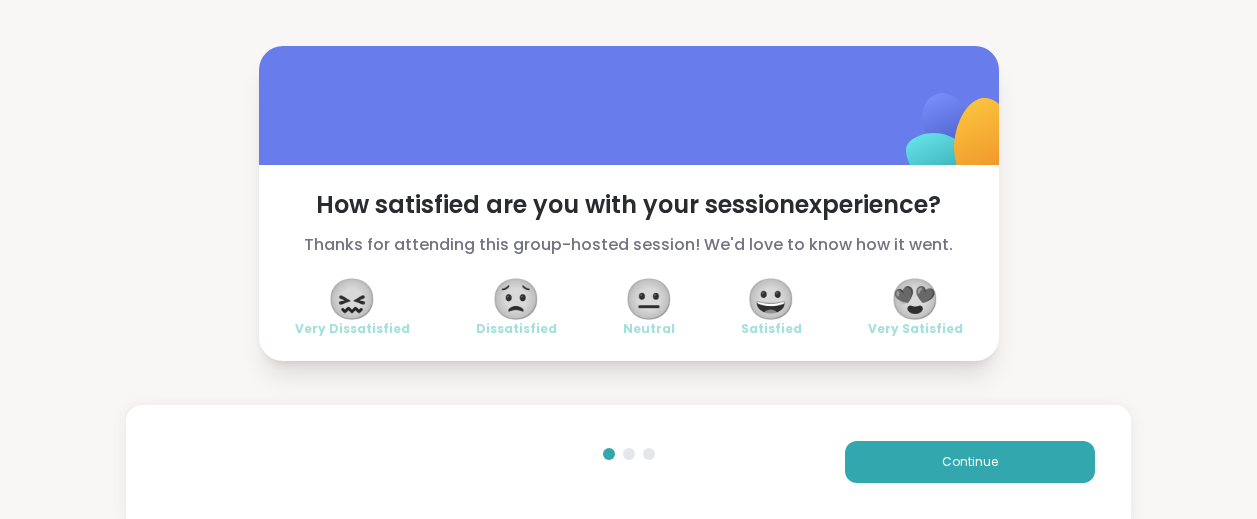 click on "😍" at bounding box center (915, 299) 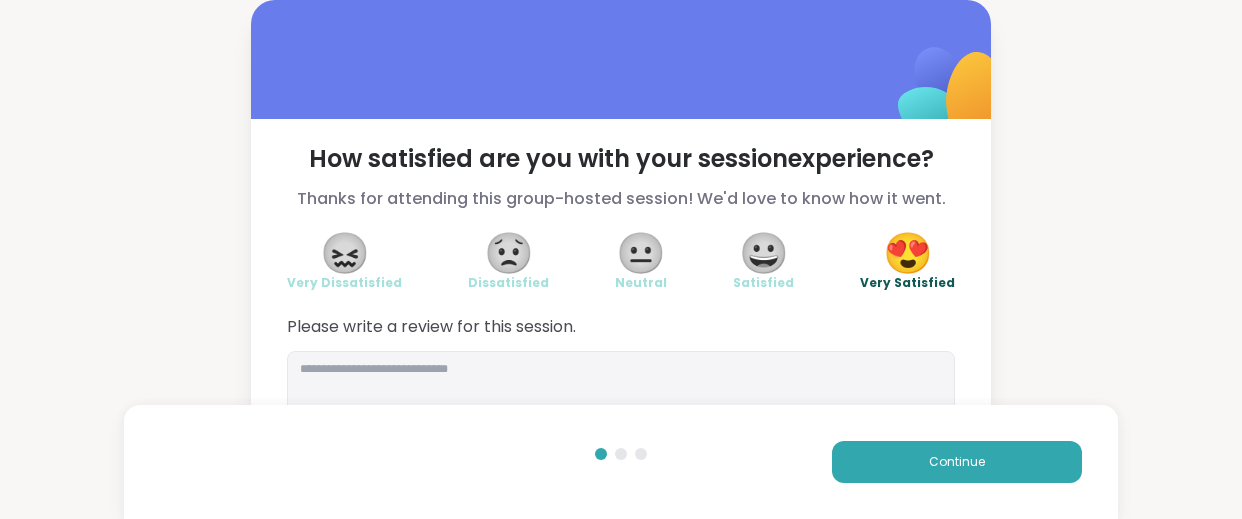 click on "Please write a review for this session." at bounding box center [621, 381] 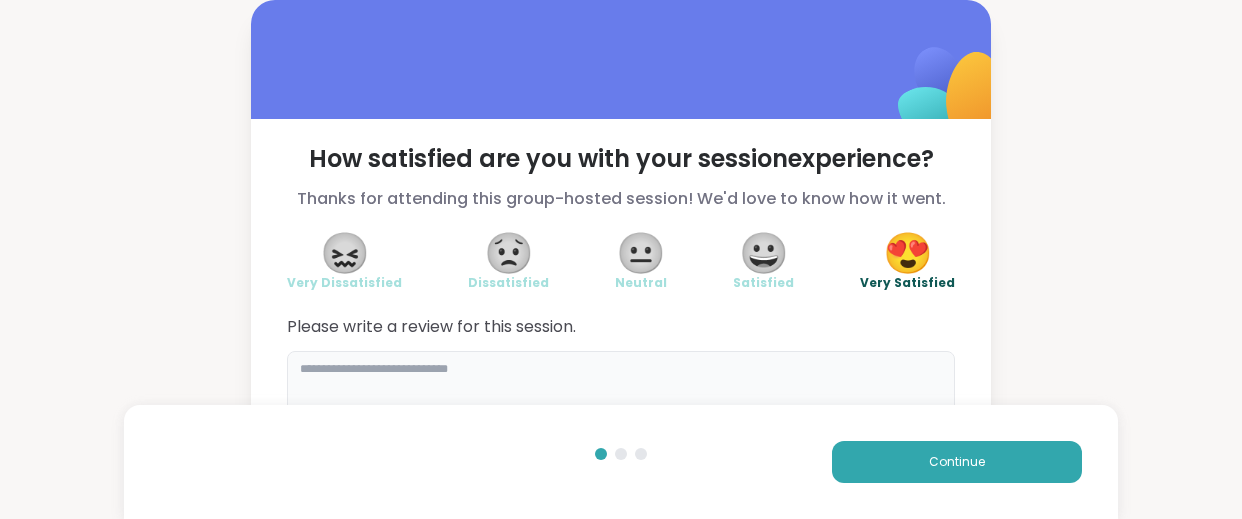 click at bounding box center (621, 399) 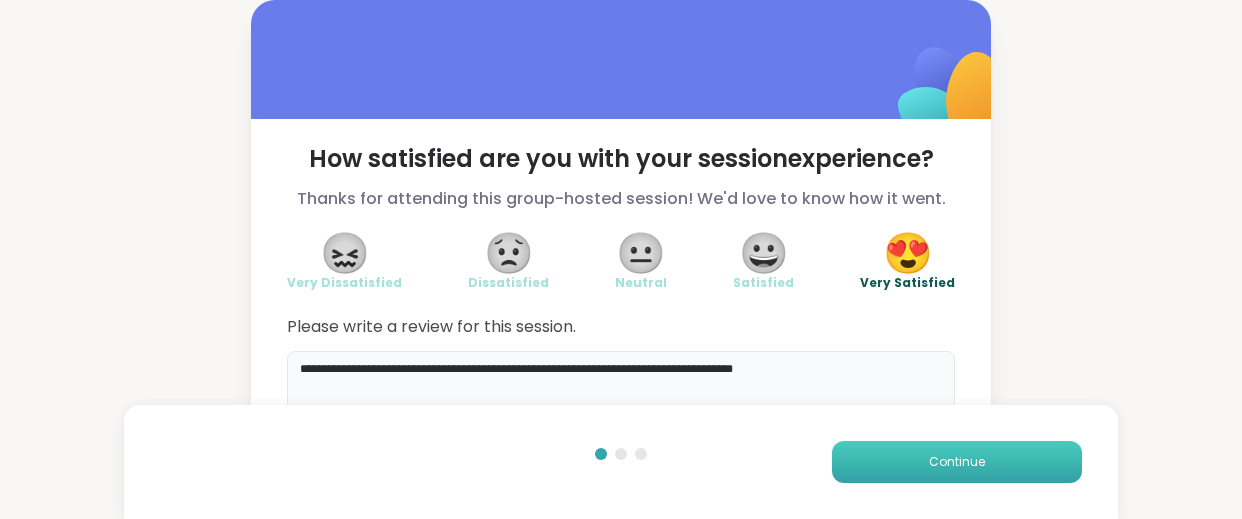 type on "**********" 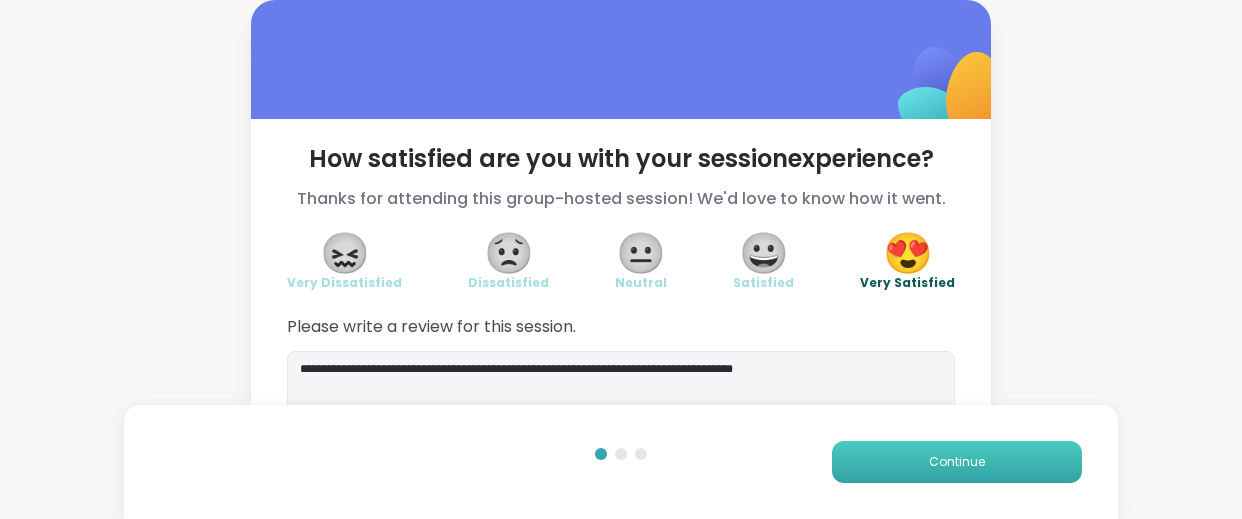 click on "Continue" at bounding box center (957, 462) 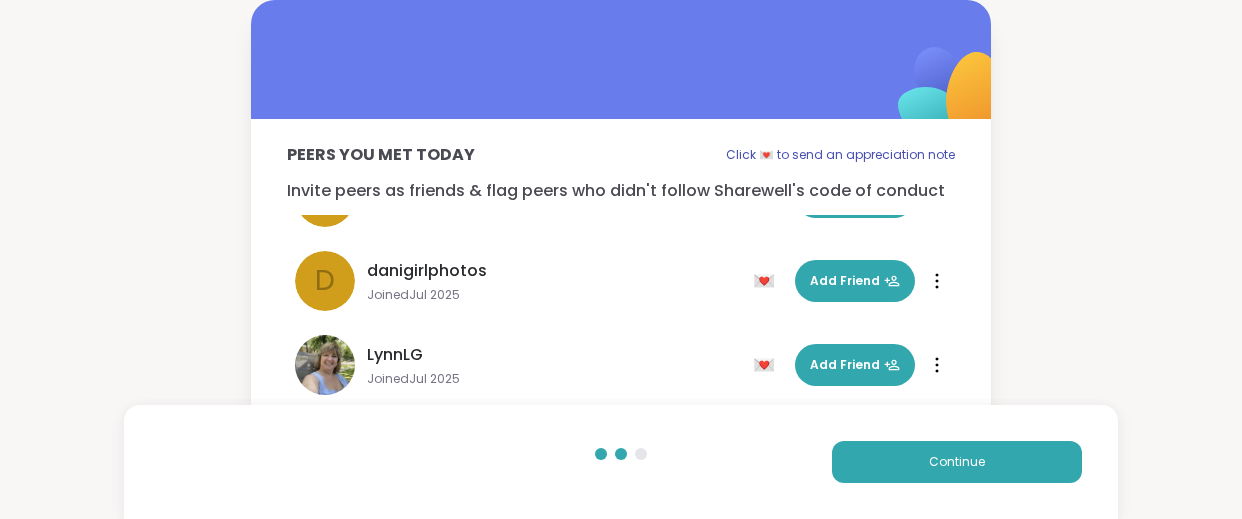 scroll, scrollTop: 648, scrollLeft: 0, axis: vertical 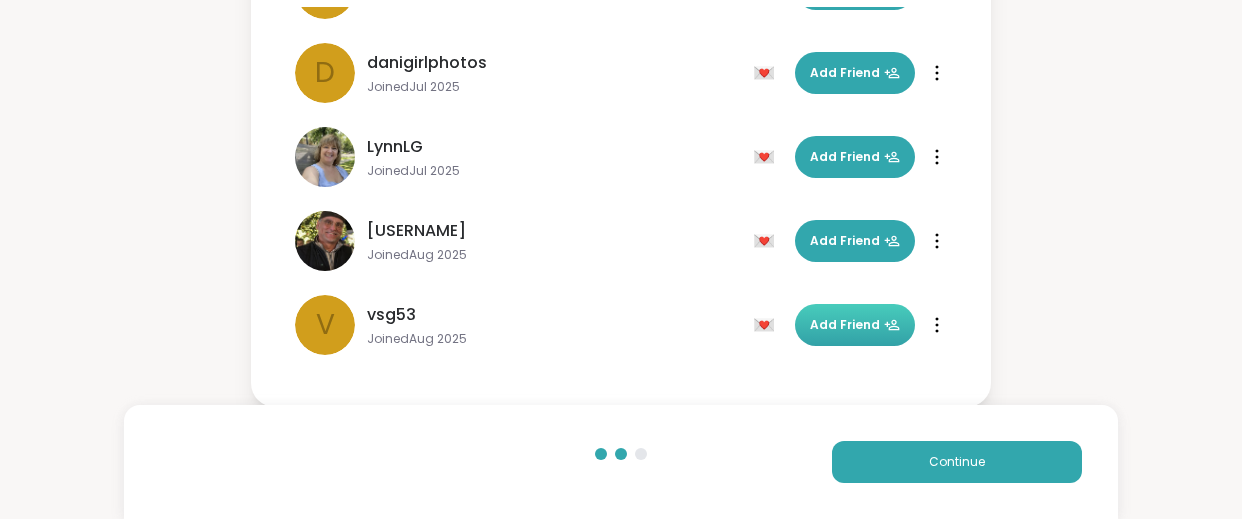 click on "Add Friend" at bounding box center [855, 325] 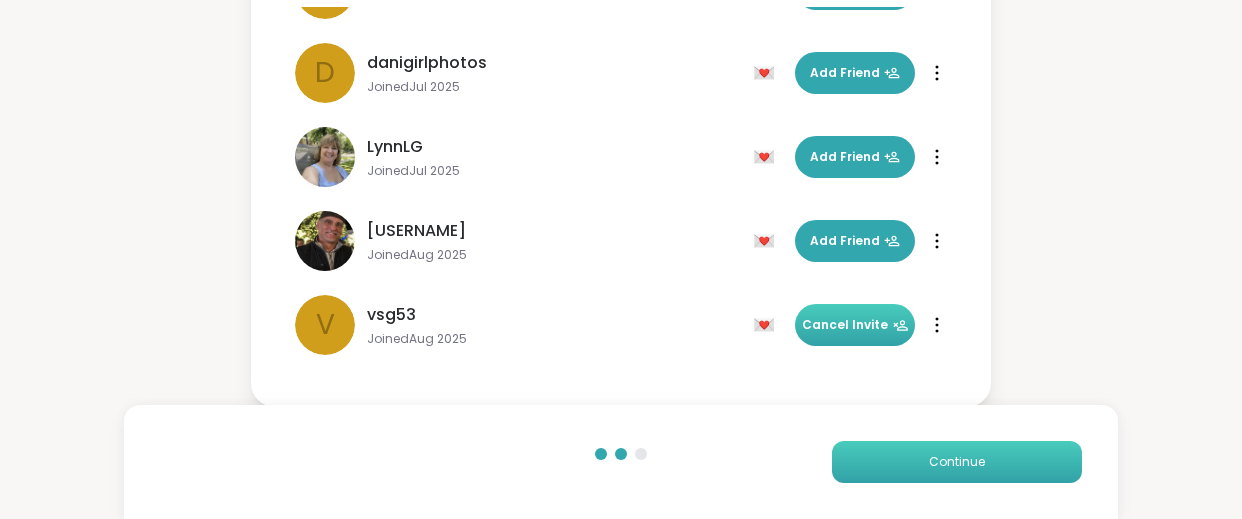 click on "Continue" at bounding box center (957, 462) 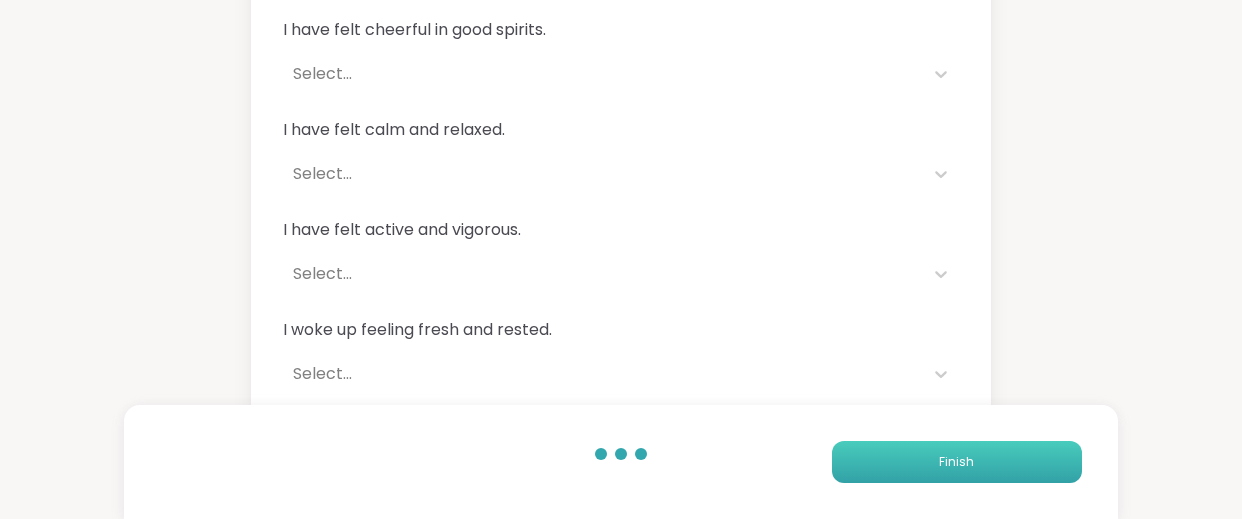 click on "Finish" at bounding box center [957, 462] 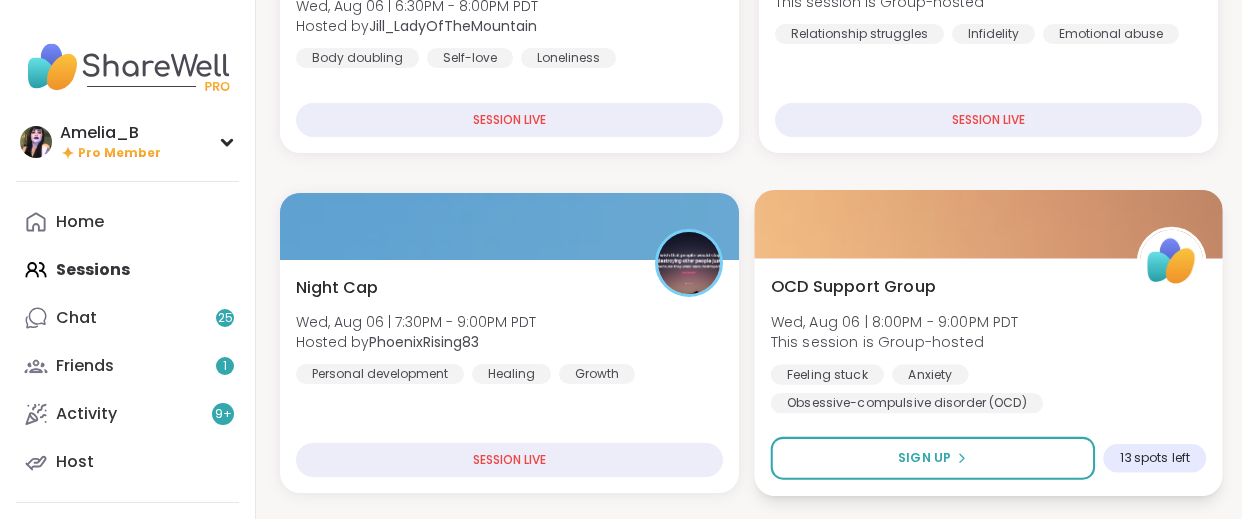 scroll, scrollTop: 462, scrollLeft: 0, axis: vertical 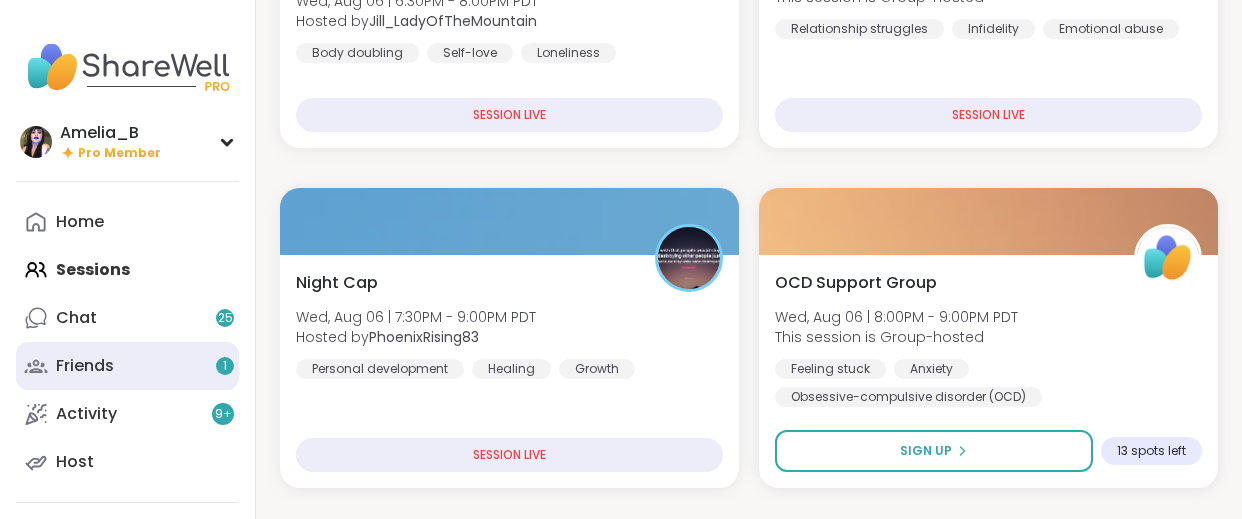 click on "Friends 1" at bounding box center [127, 366] 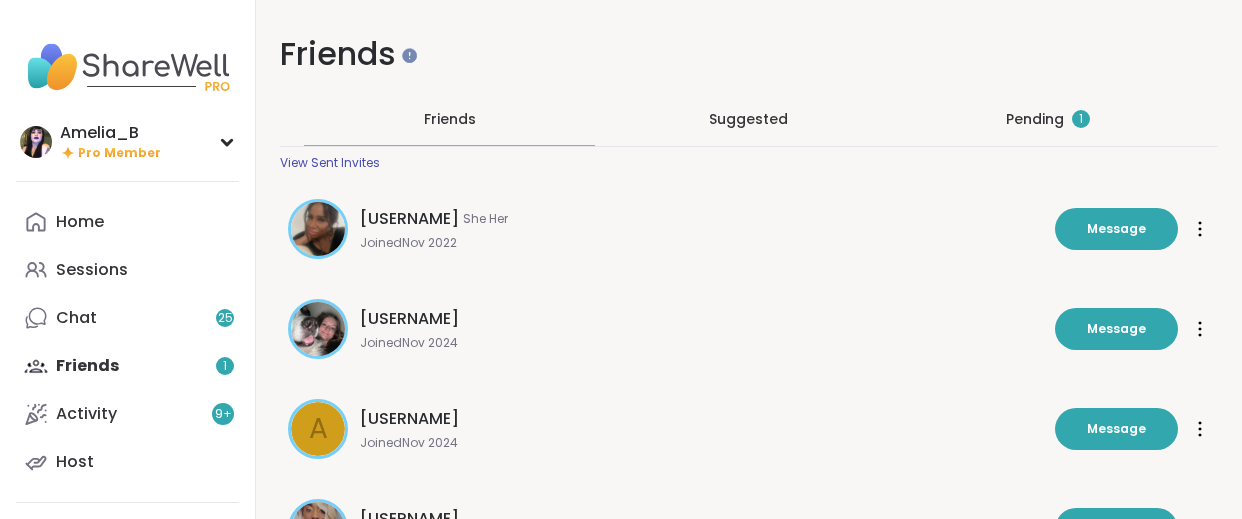 scroll, scrollTop: 0, scrollLeft: 0, axis: both 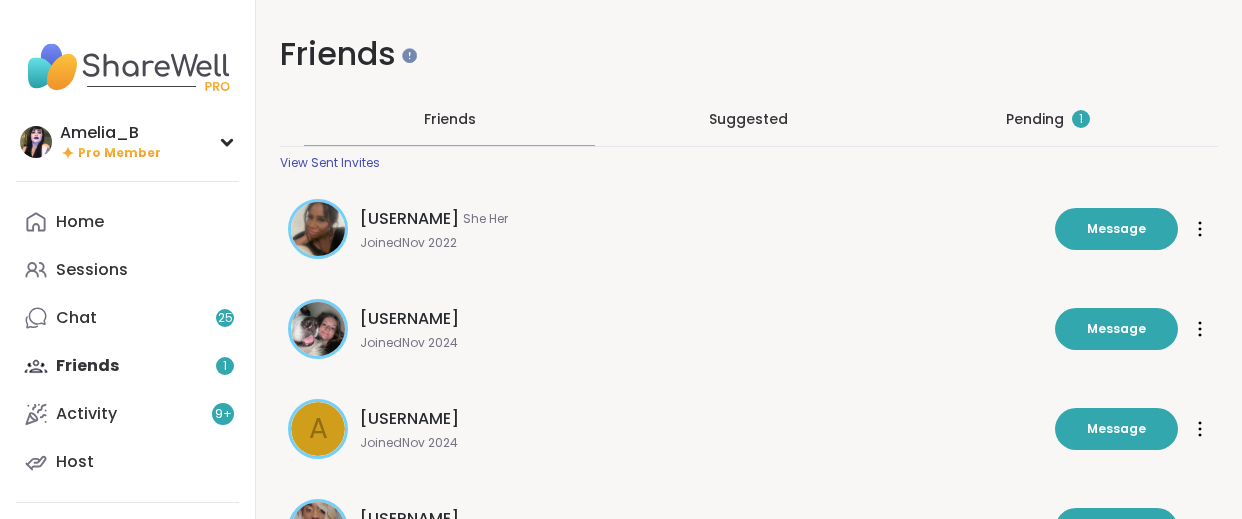 click on "Pending   1" at bounding box center (1048, 119) 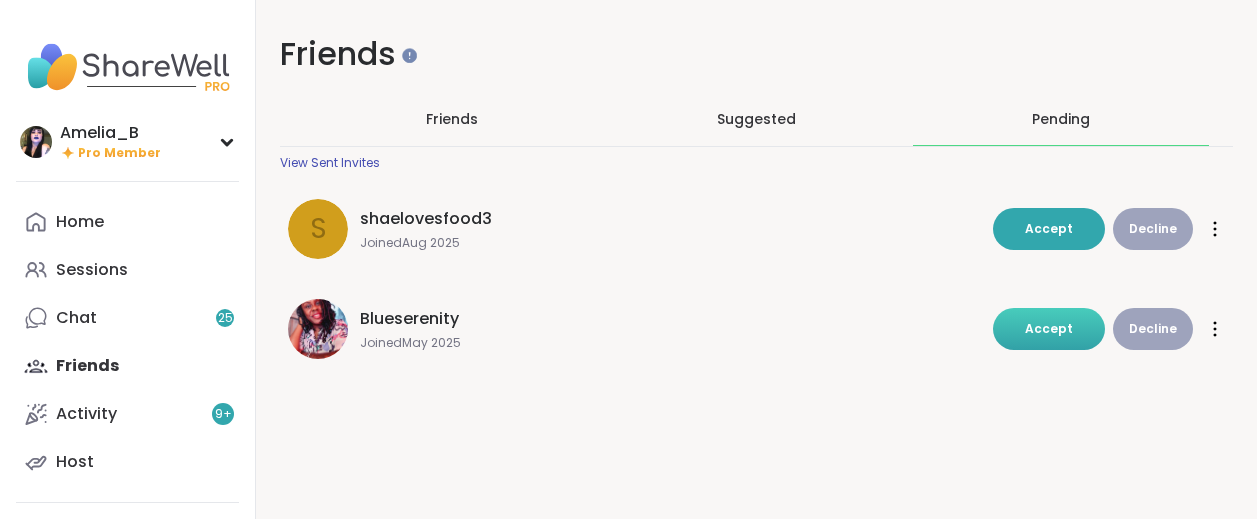 click on "Accept" at bounding box center [1049, 328] 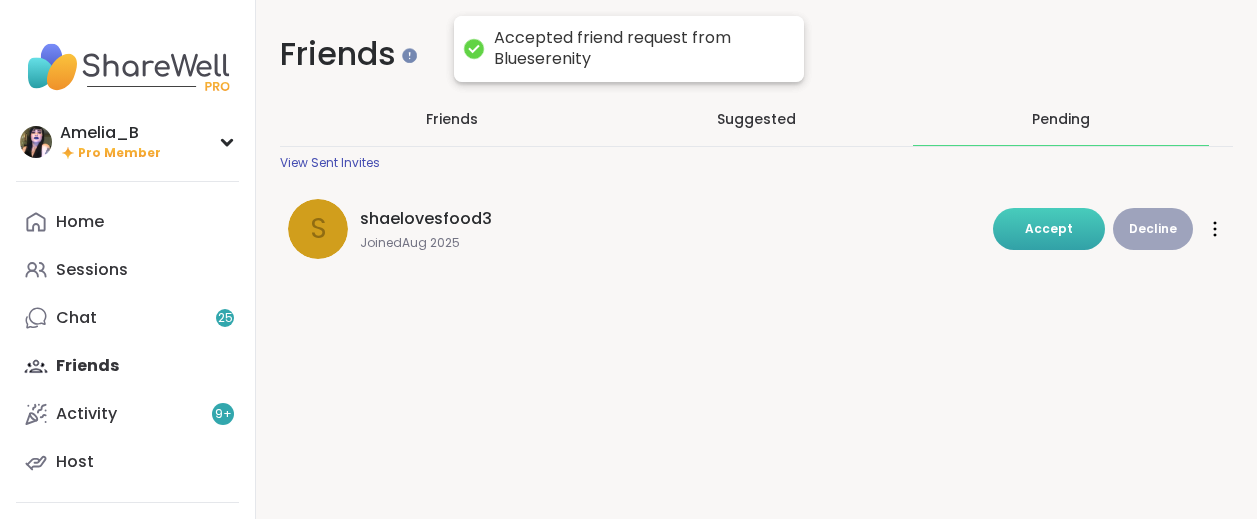 click on "Accept" at bounding box center [1049, 228] 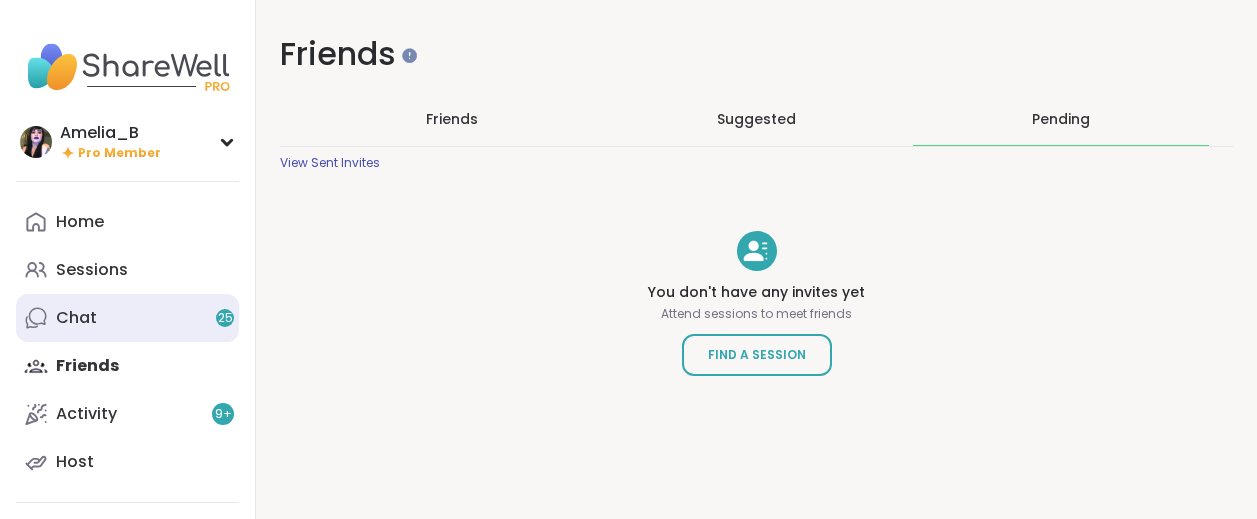 click on "Chat 25" at bounding box center (127, 318) 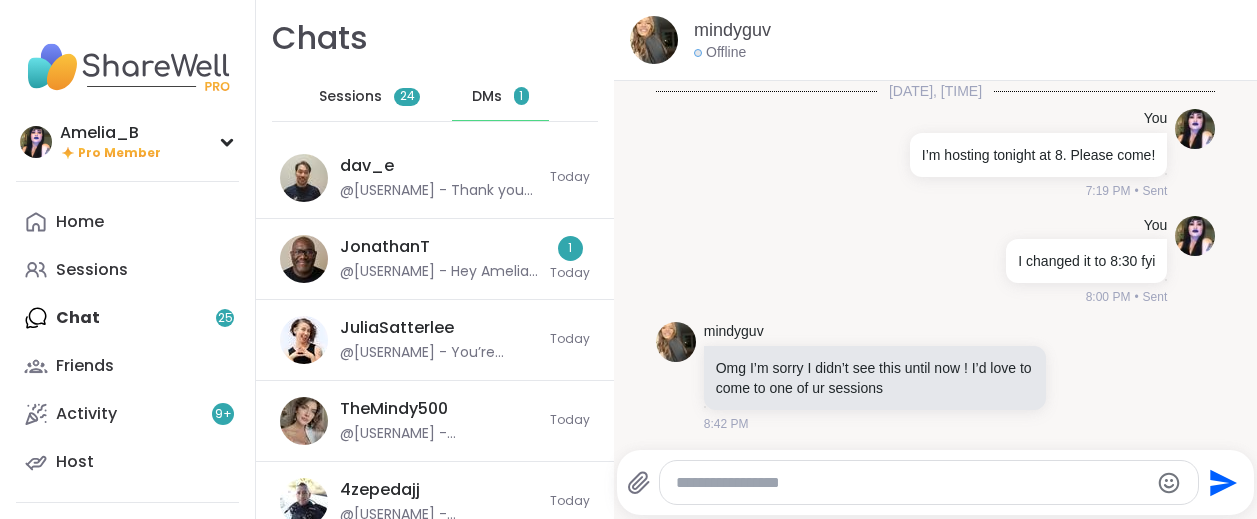 scroll, scrollTop: 6165, scrollLeft: 0, axis: vertical 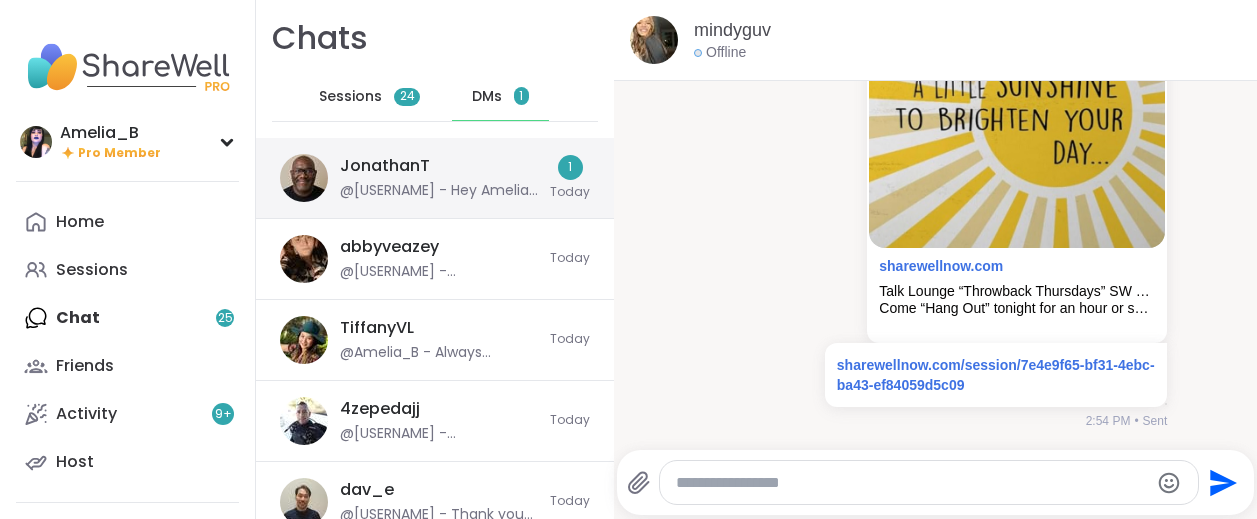 click on "[USERNAME] @[USERNAME] - Hey Amelia! No worries at all — there’s plenty of light to go around 😊 I’ll be hosting at the same time, but I love that you’re creating space for folks too. Thanks for the invite! If I ever get a free night, I’ll definitely swing by and say hey" at bounding box center (439, 178) 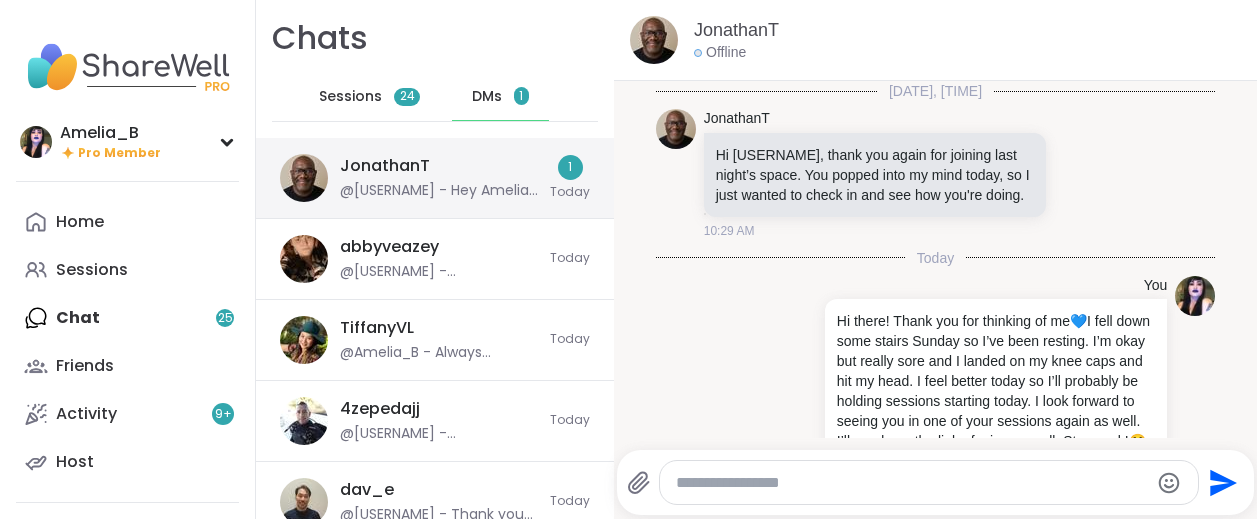 scroll, scrollTop: 1334, scrollLeft: 0, axis: vertical 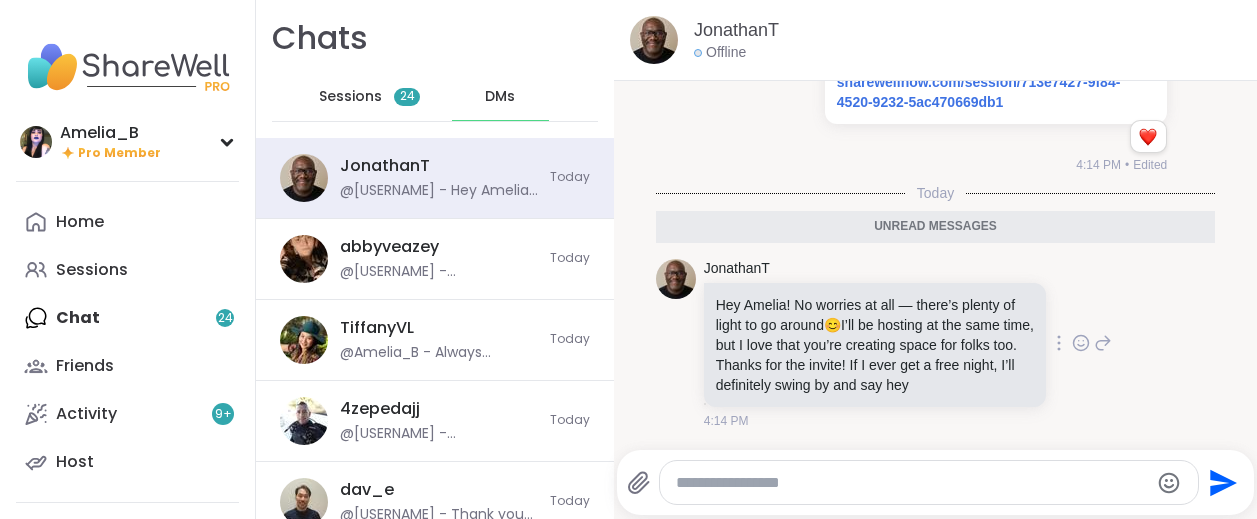 click 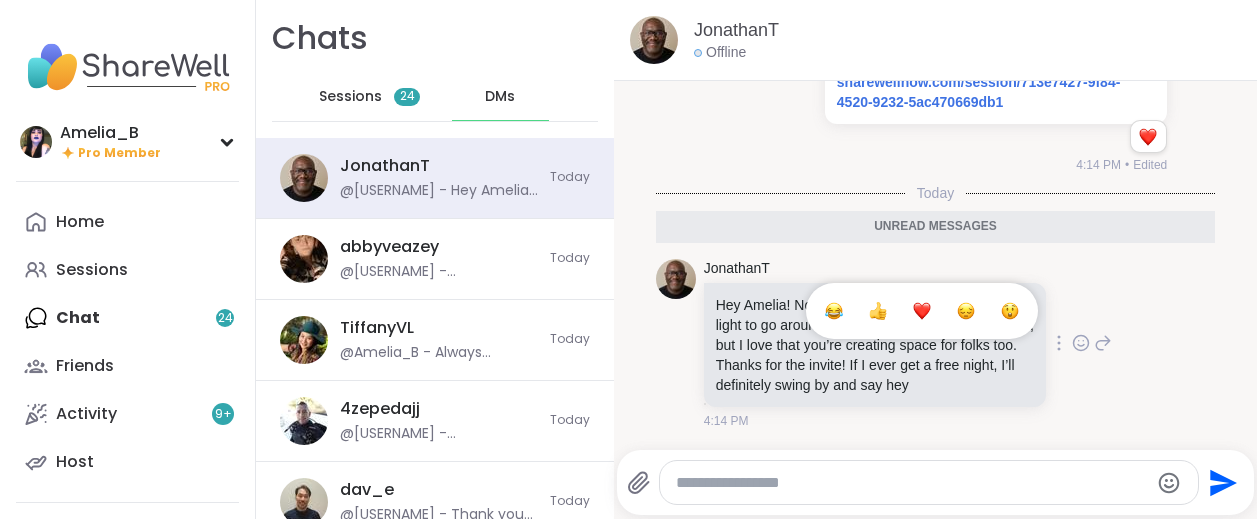 click at bounding box center (922, 311) 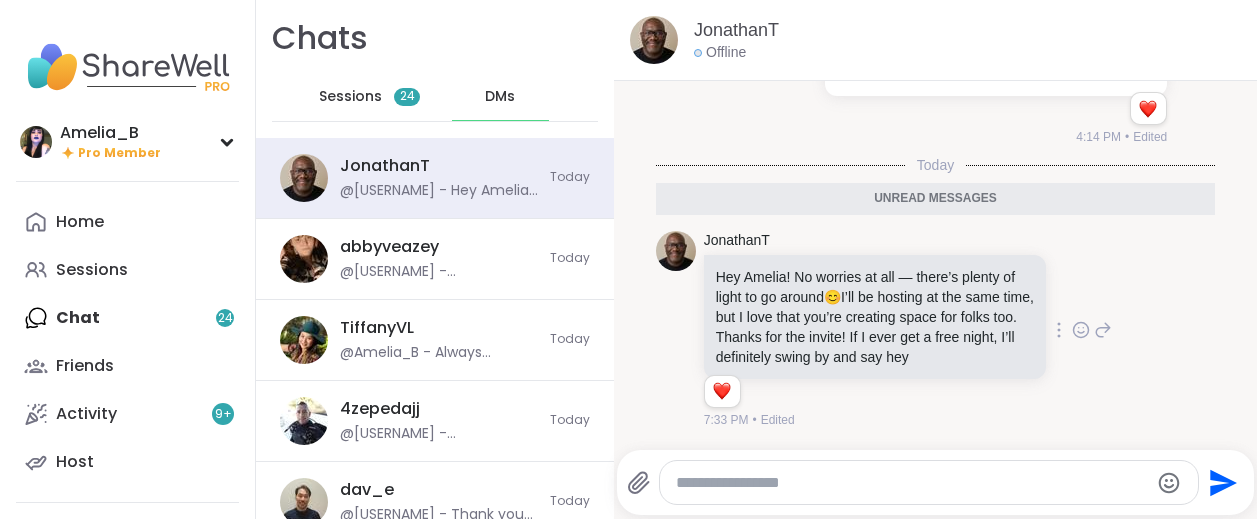 scroll, scrollTop: 1362, scrollLeft: 0, axis: vertical 